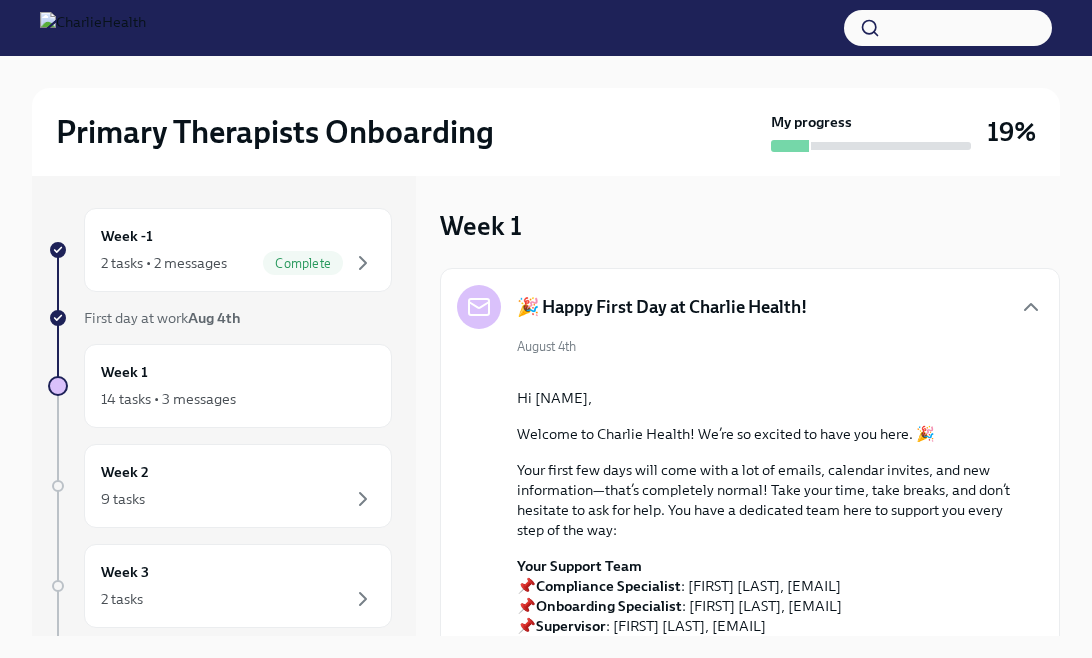 scroll, scrollTop: 0, scrollLeft: 0, axis: both 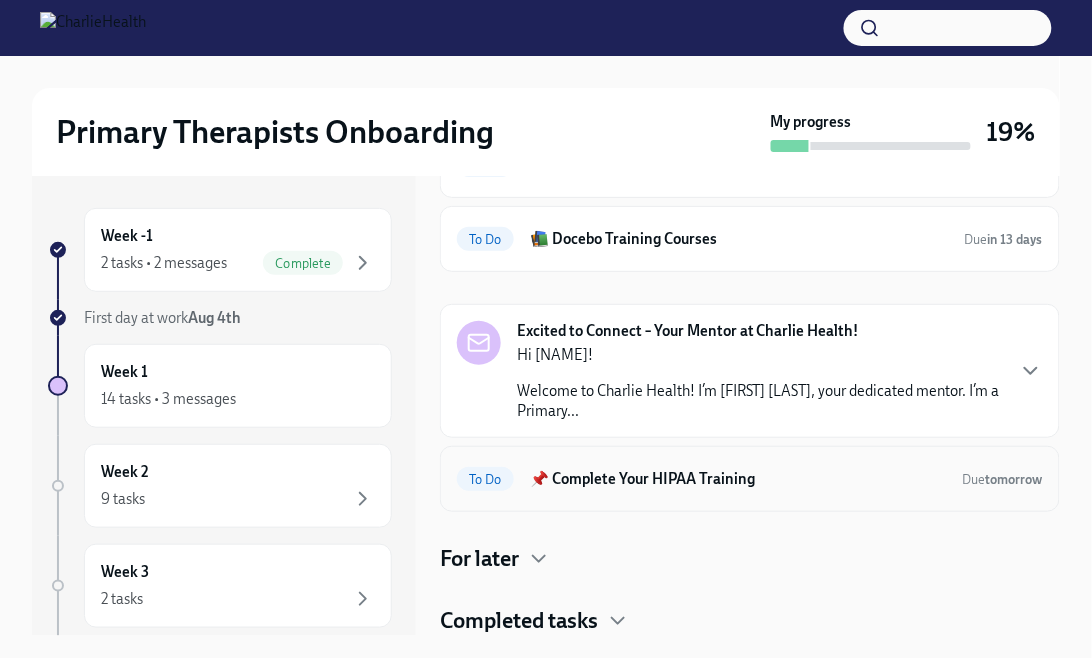 click on "📌 Complete Your HIPAA Training" at bounding box center (738, 479) 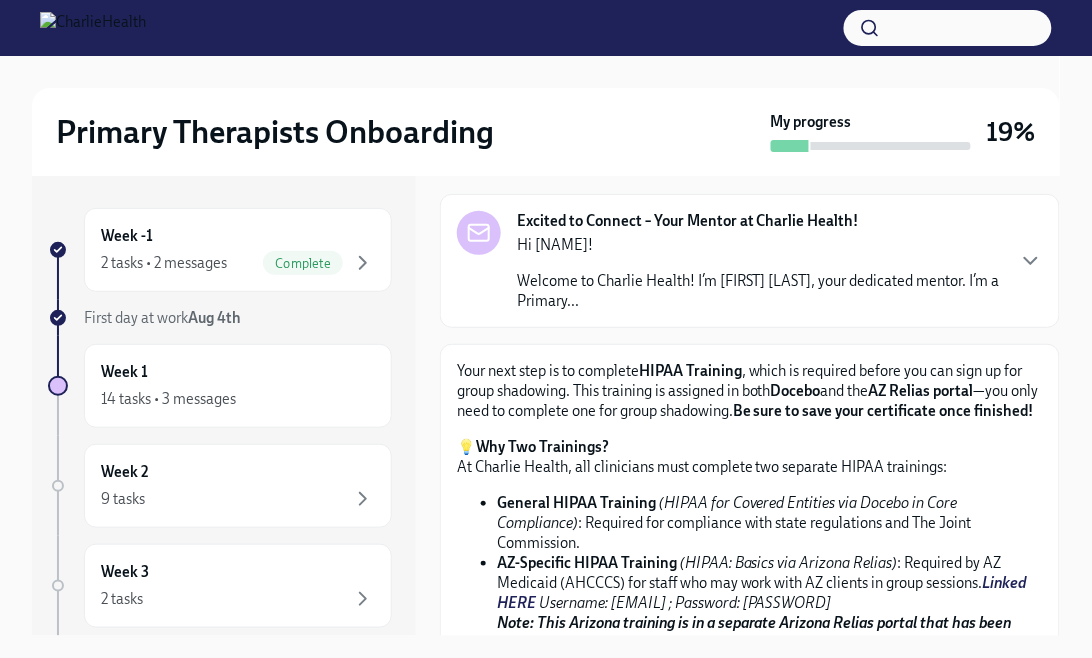 scroll, scrollTop: 225, scrollLeft: 0, axis: vertical 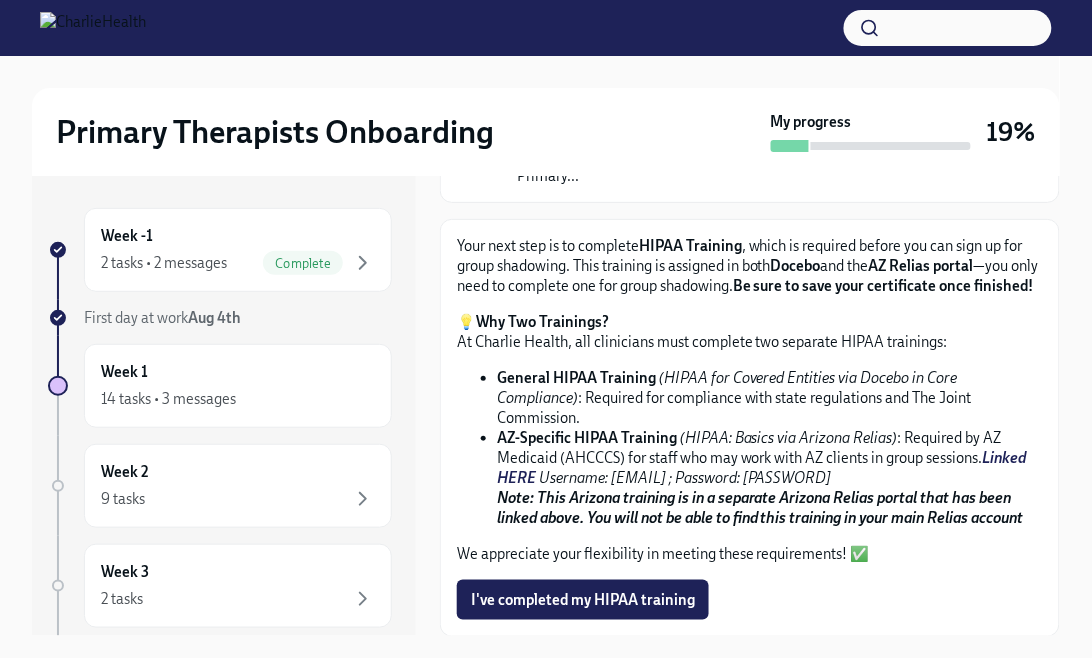 click on "Linked HERE" at bounding box center [762, 468] 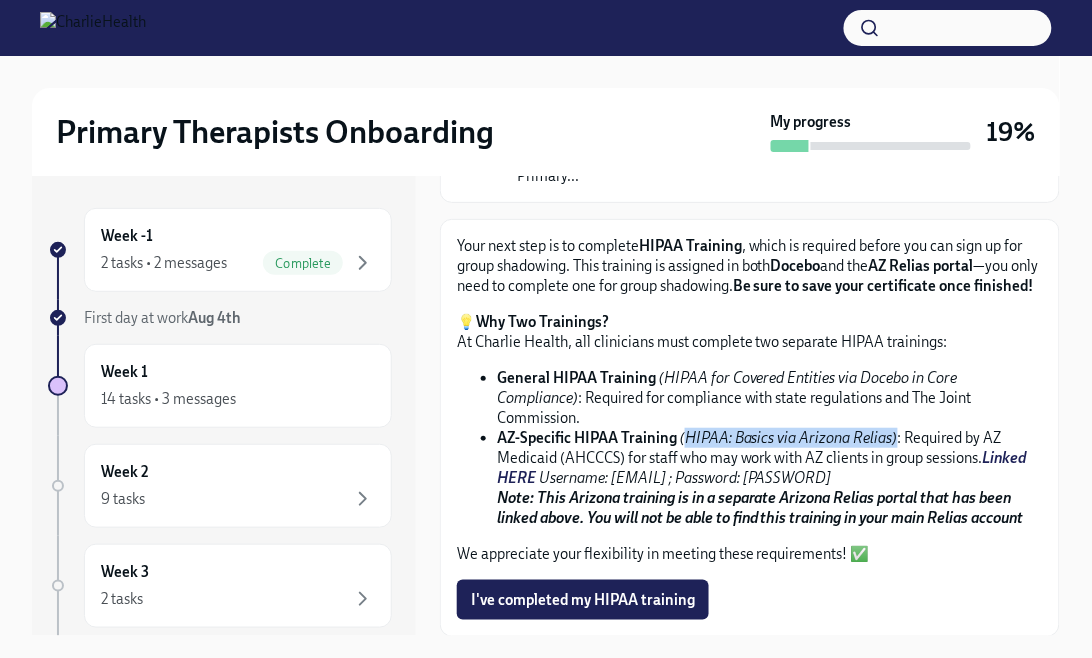 drag, startPoint x: 681, startPoint y: 440, endPoint x: 895, endPoint y: 445, distance: 214.05841 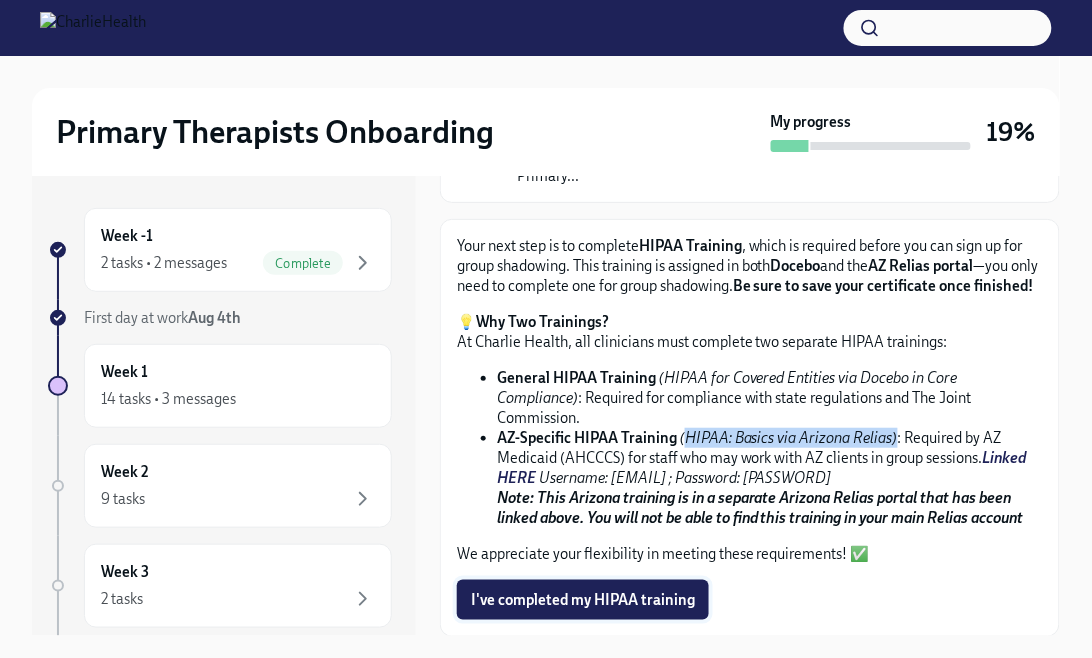 click on "I've completed my HIPAA training" at bounding box center [583, 600] 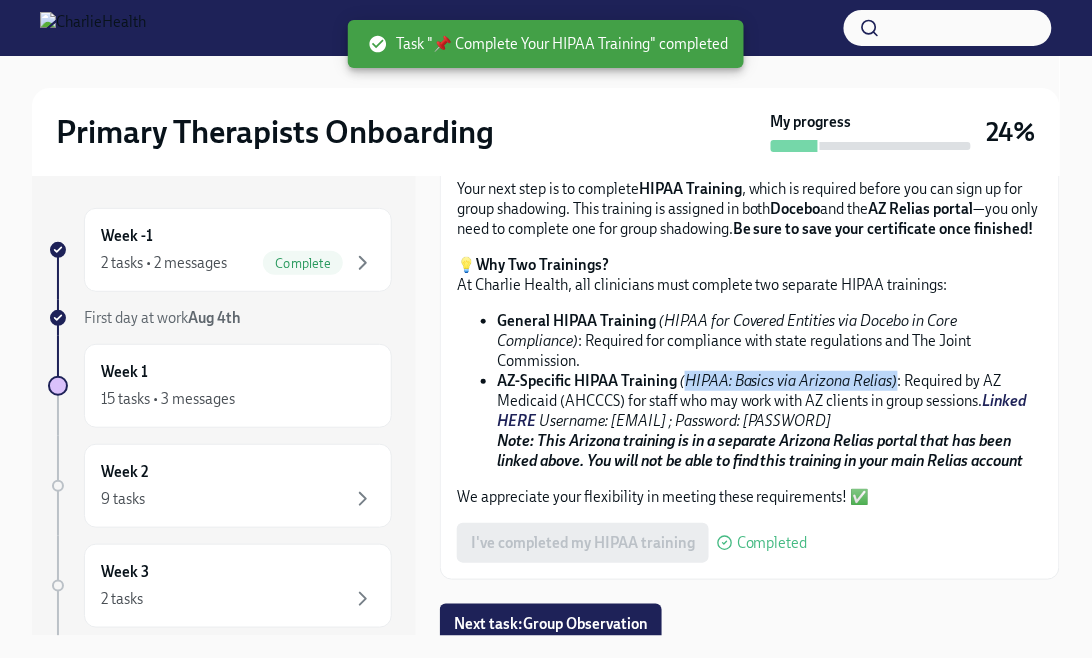 scroll, scrollTop: 289, scrollLeft: 0, axis: vertical 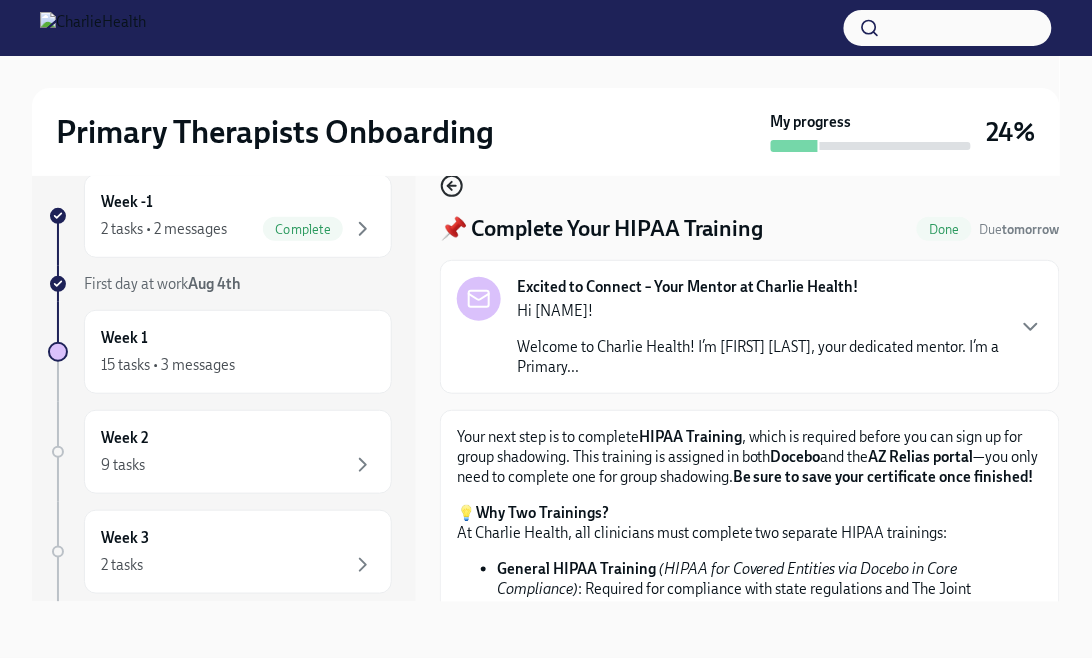 click 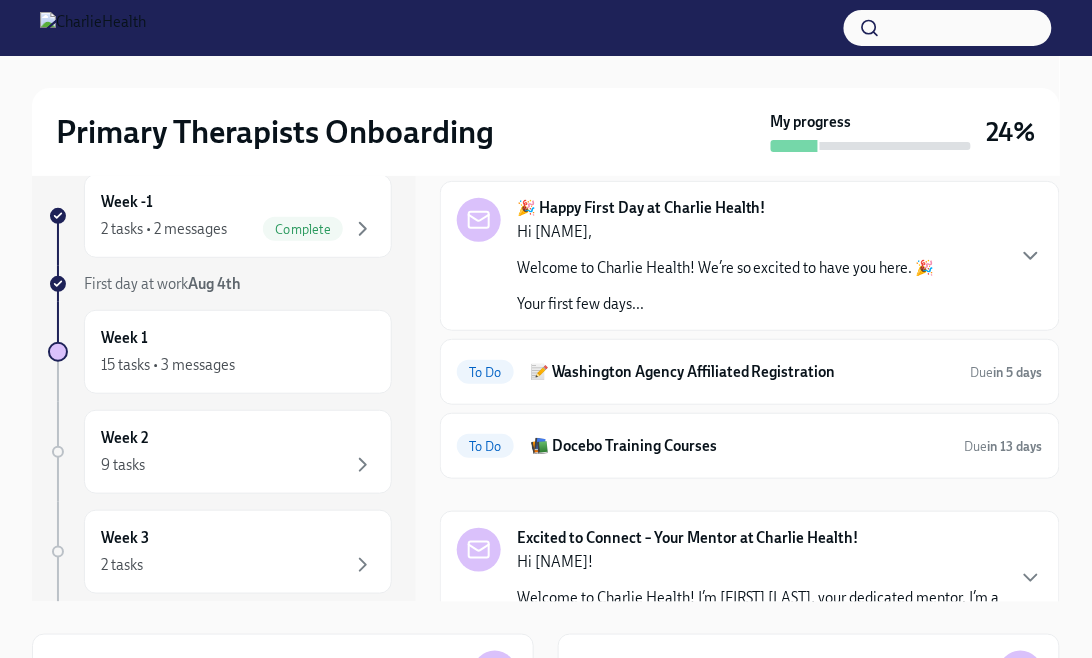 scroll, scrollTop: 0, scrollLeft: 0, axis: both 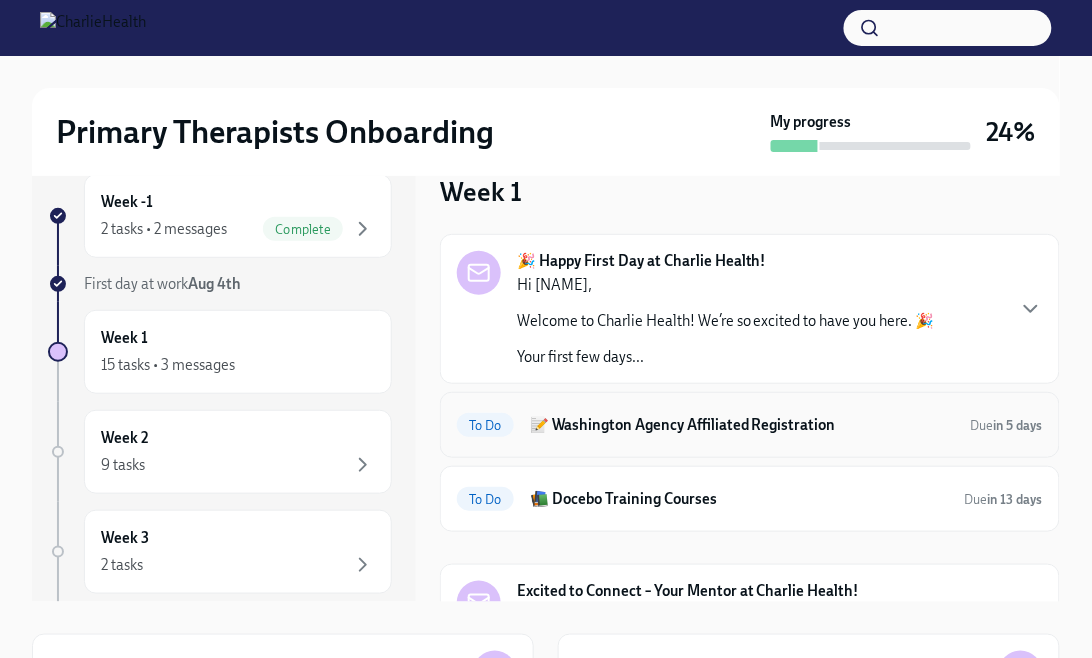 click on "📝 Washington Agency Affiliated Registration" at bounding box center [742, 425] 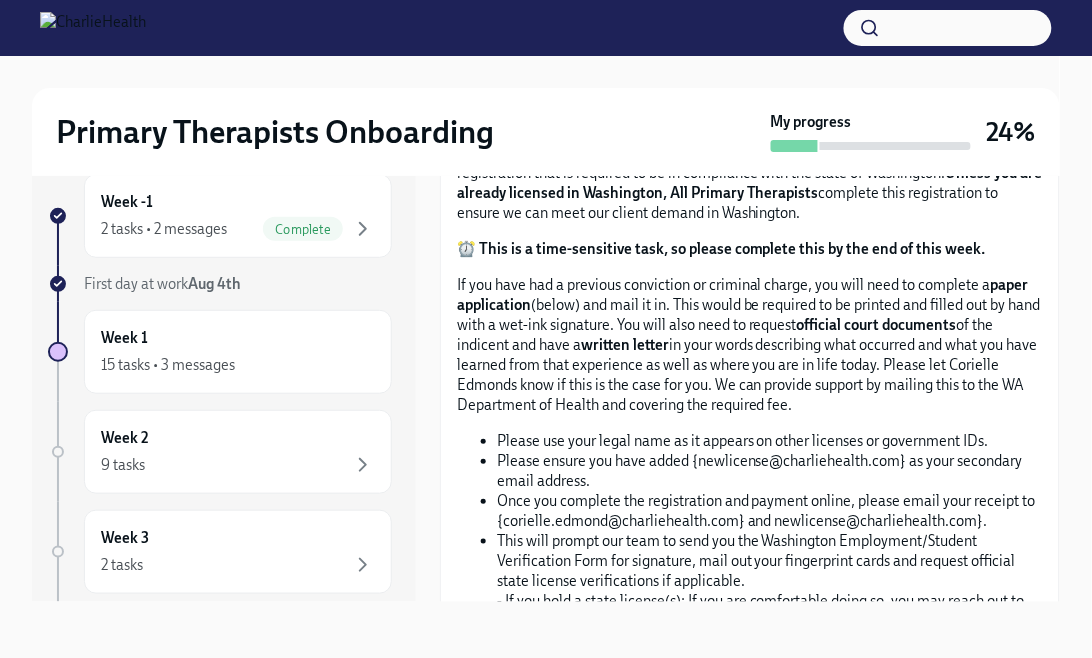 scroll, scrollTop: 0, scrollLeft: 0, axis: both 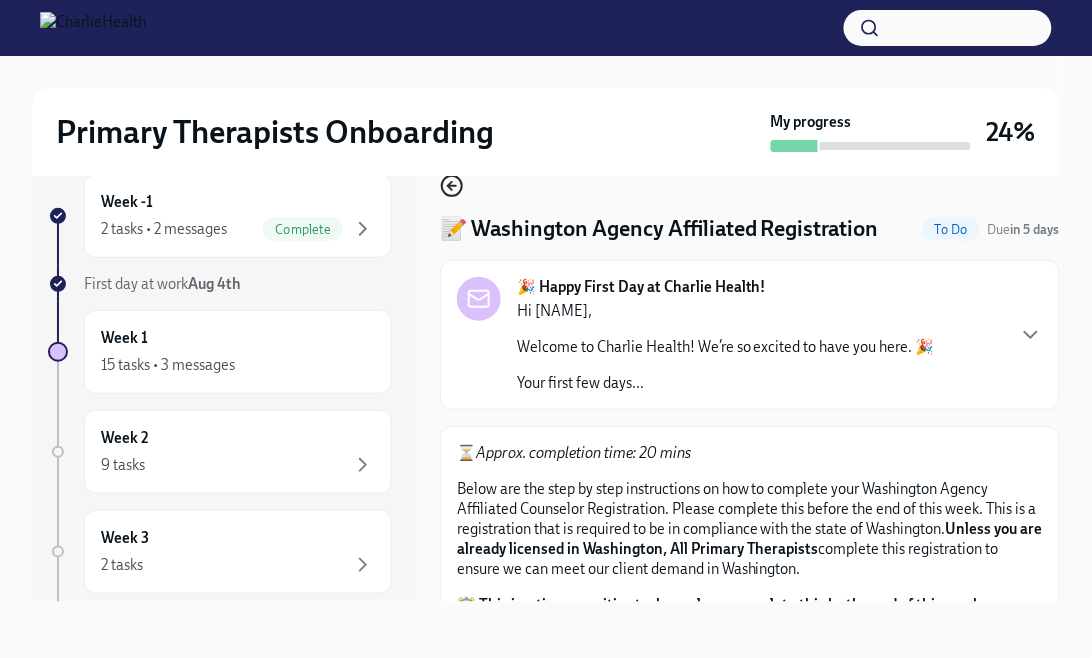 click 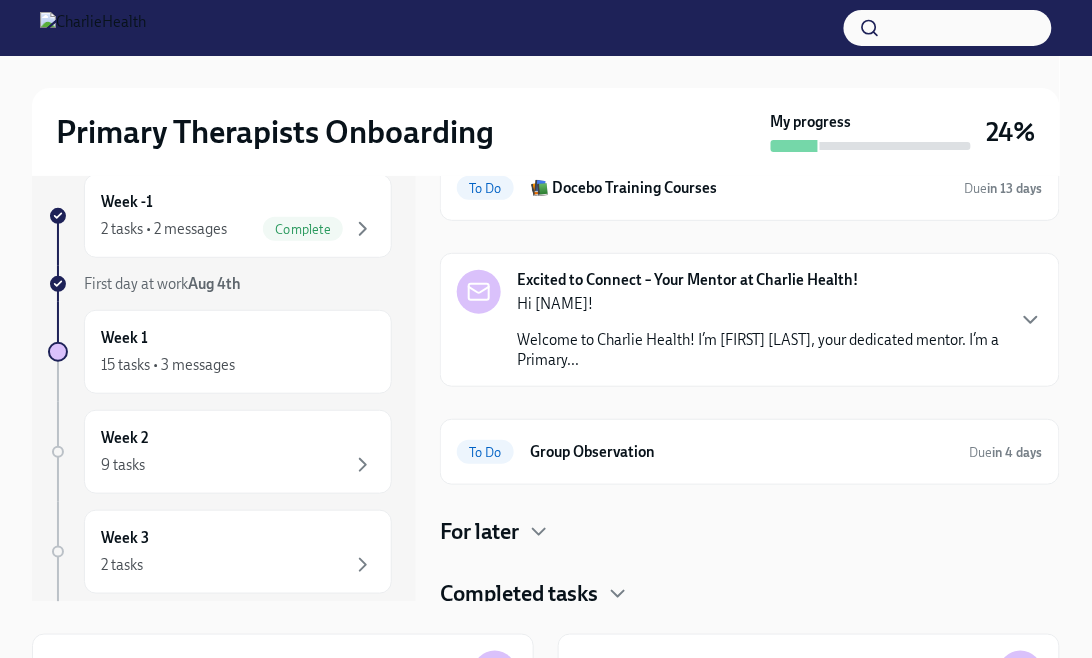 scroll, scrollTop: 313, scrollLeft: 0, axis: vertical 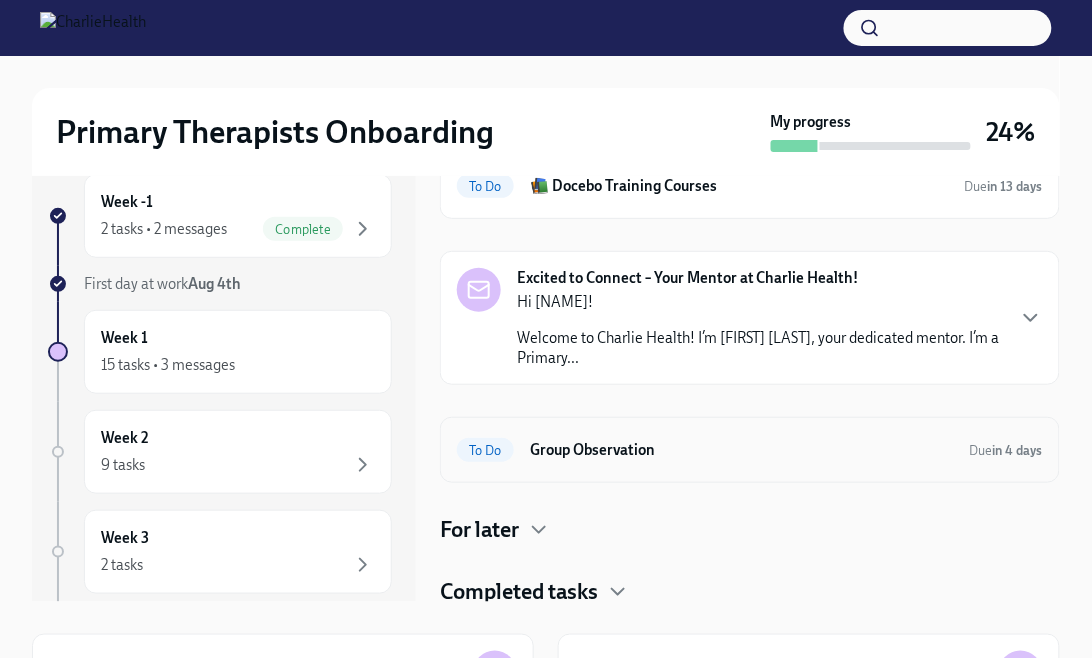 click on "Group Observation" at bounding box center (742, 450) 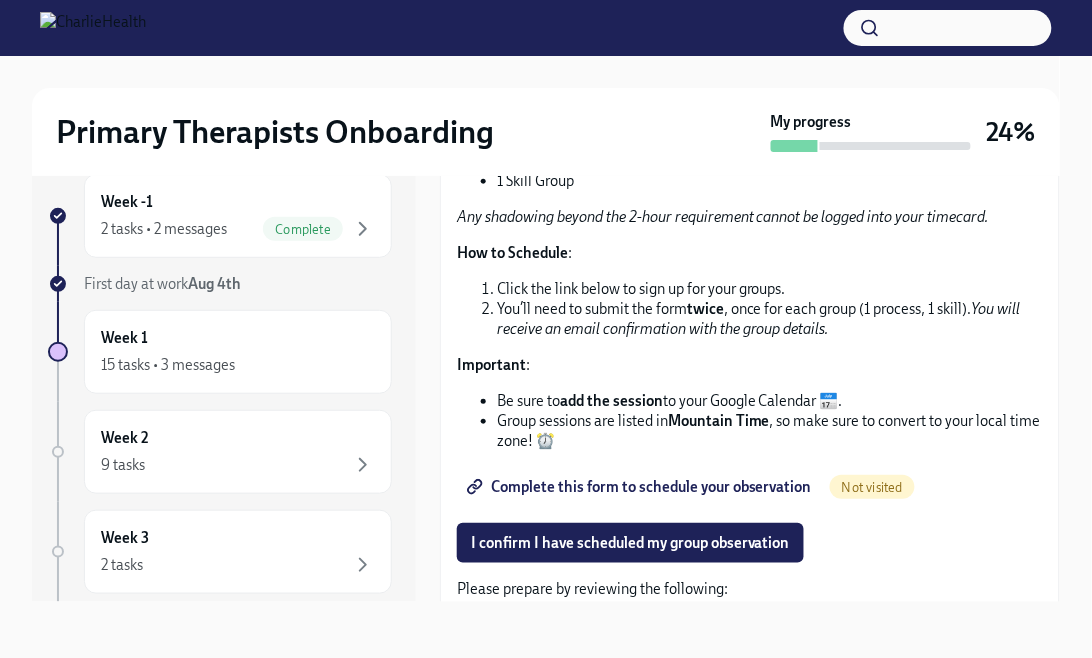 scroll, scrollTop: 280, scrollLeft: 0, axis: vertical 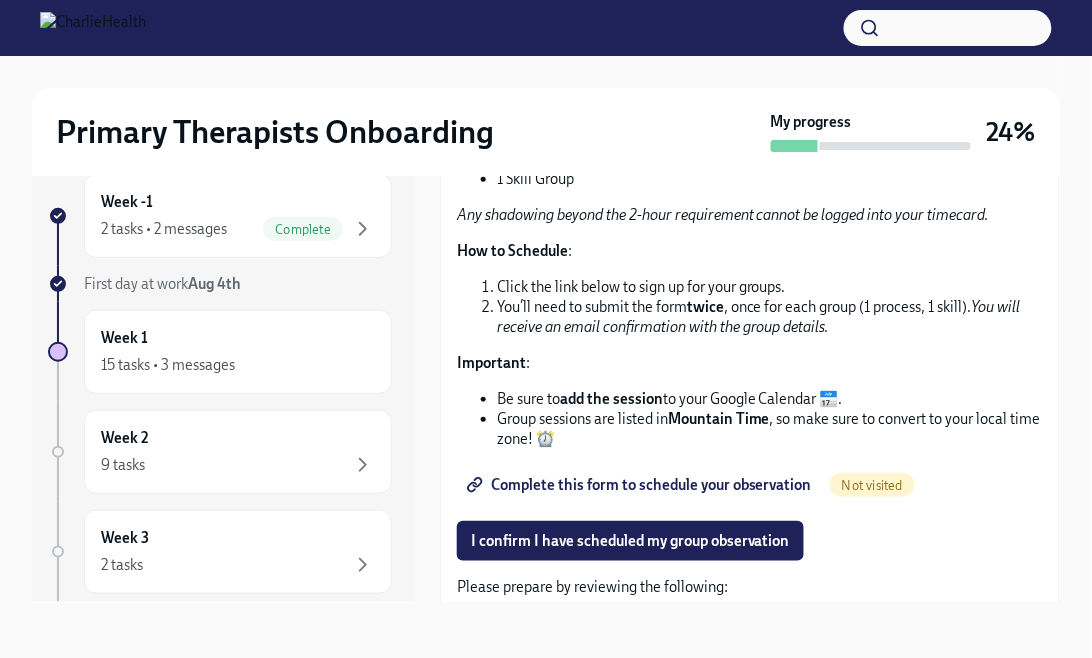 click on "Complete this form to schedule your observation" at bounding box center (641, 485) 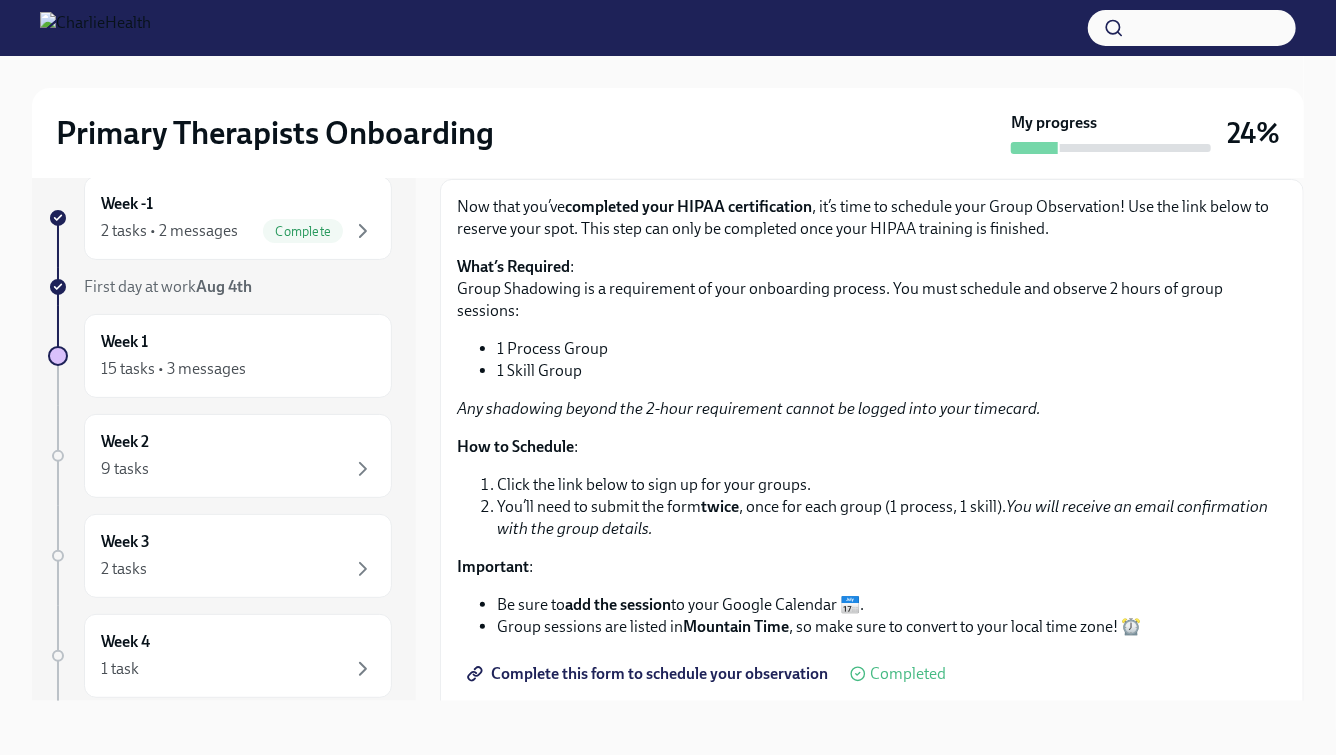 scroll, scrollTop: 0, scrollLeft: 0, axis: both 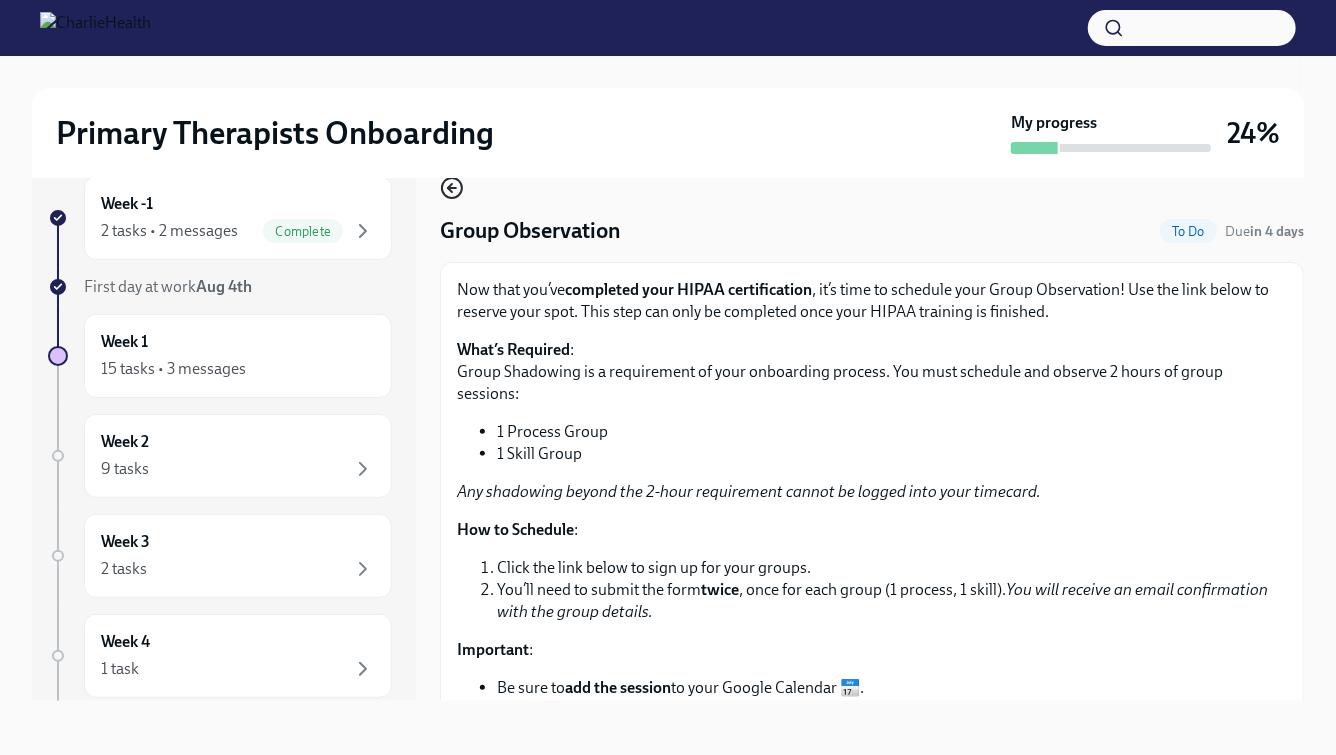 click 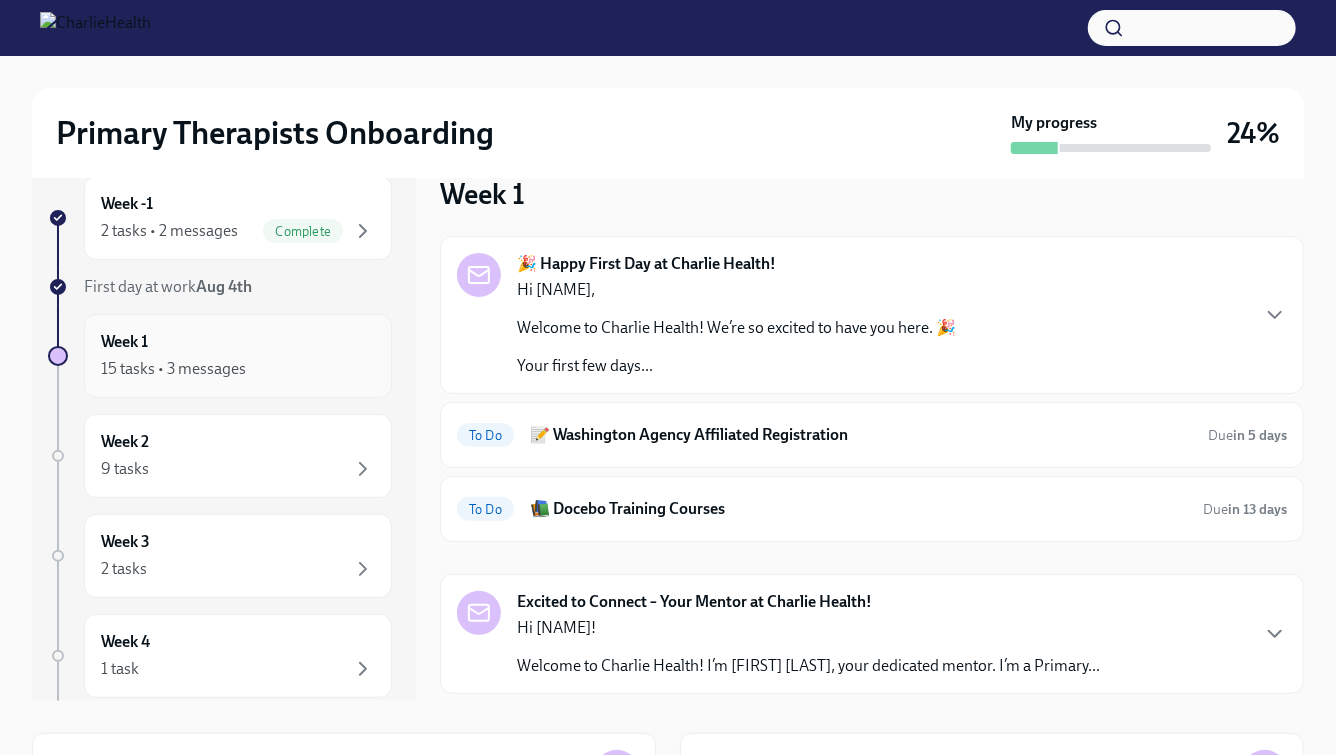 click on "15 tasks • 3 messages" at bounding box center (173, 369) 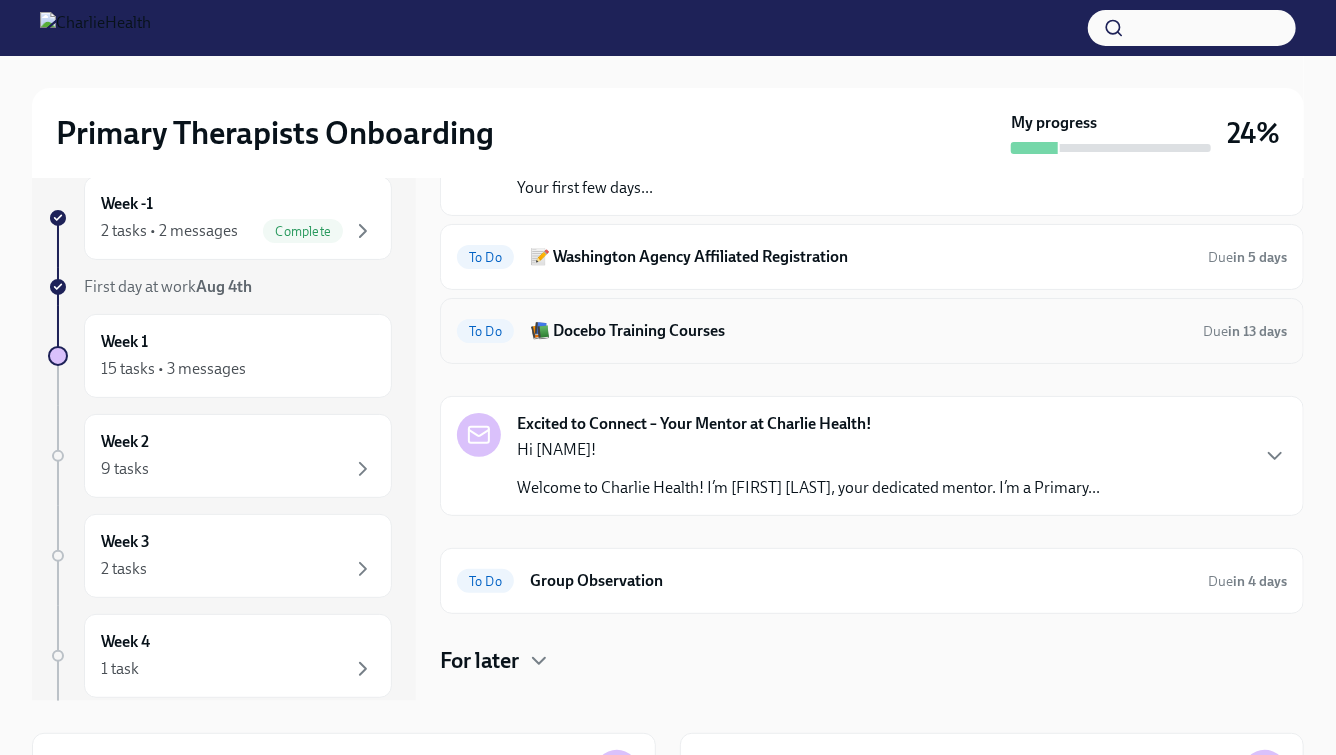 scroll, scrollTop: 176, scrollLeft: 0, axis: vertical 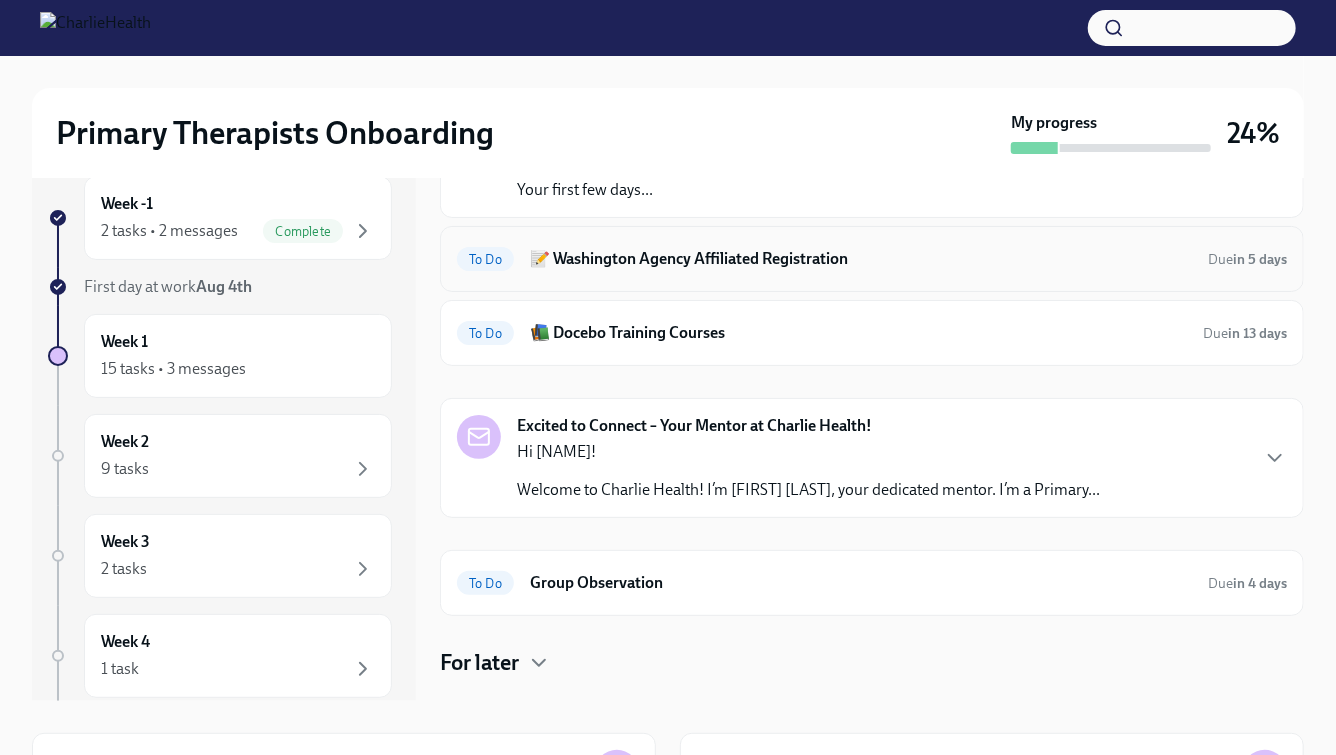 click on "To Do 📝 [CITY] Agency Affiliated Registration Due  in 5 days" at bounding box center (872, 259) 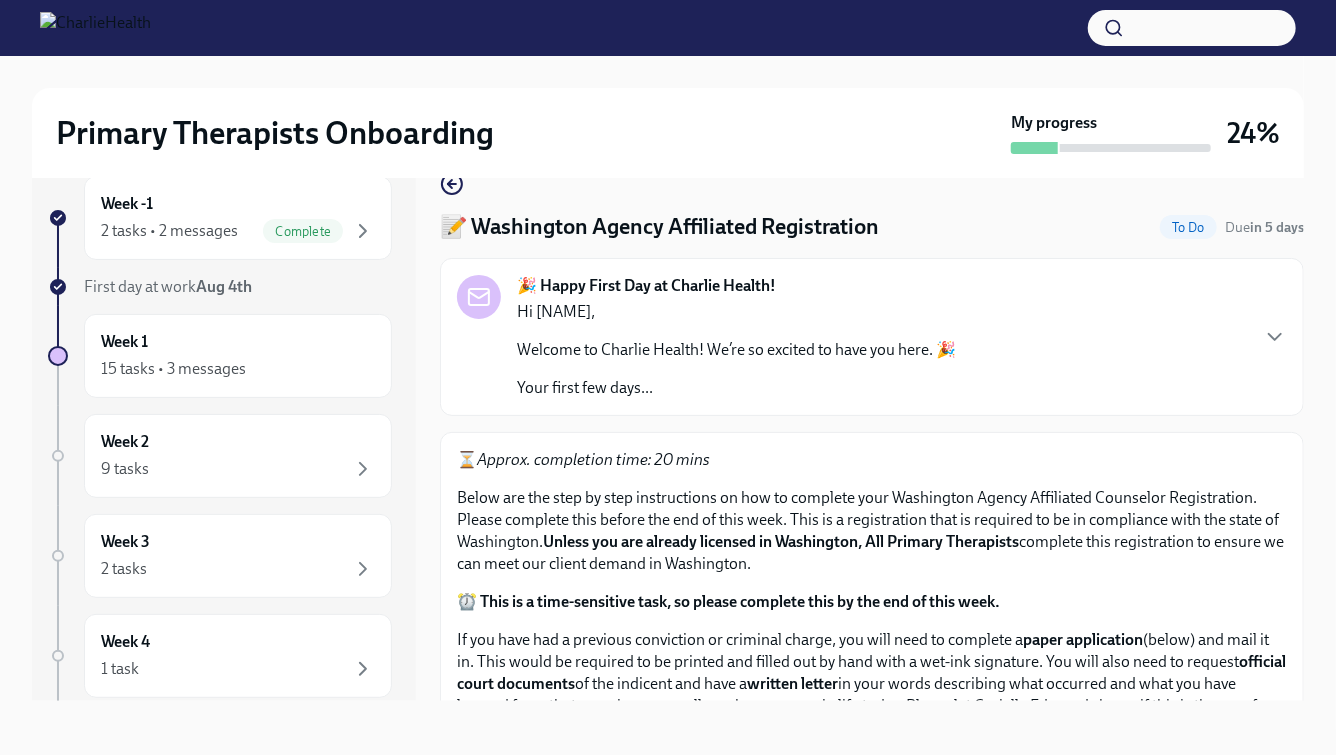 scroll, scrollTop: 0, scrollLeft: 0, axis: both 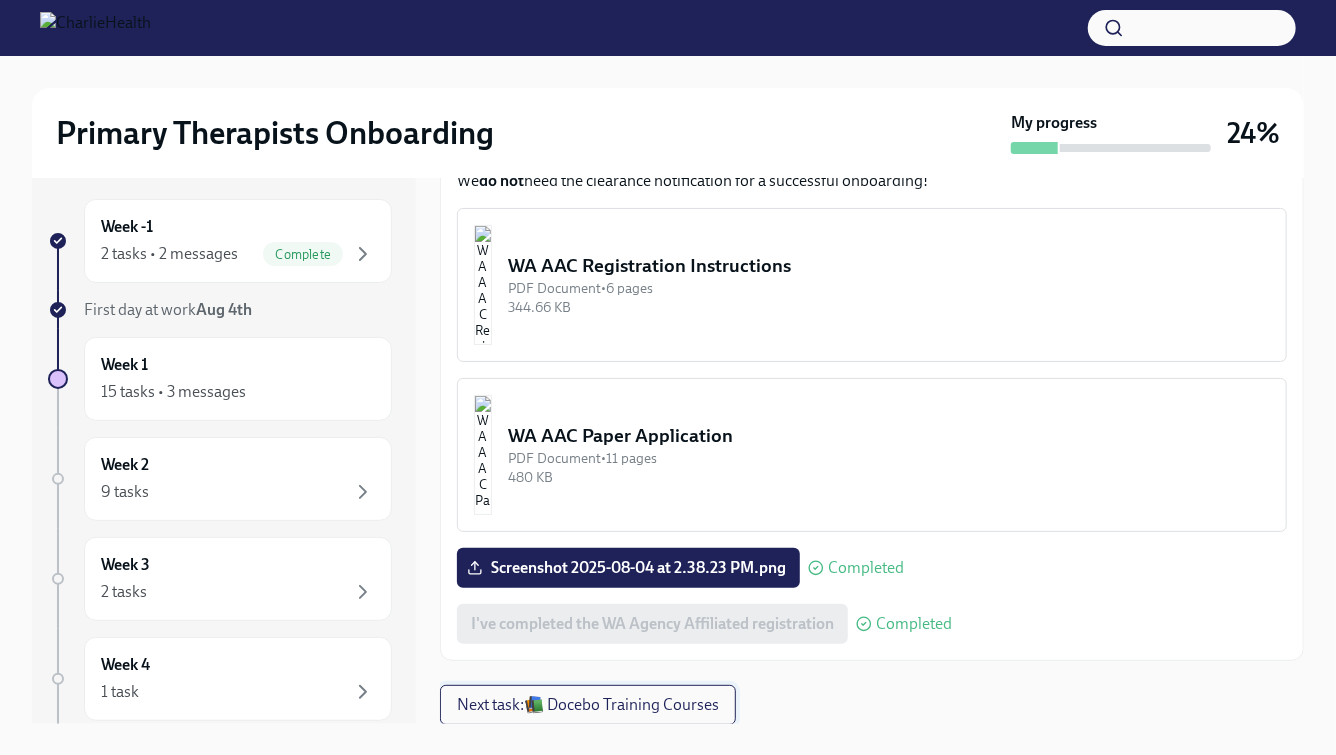 click on "Next task :  📚 Docebo Training Courses" at bounding box center [588, 705] 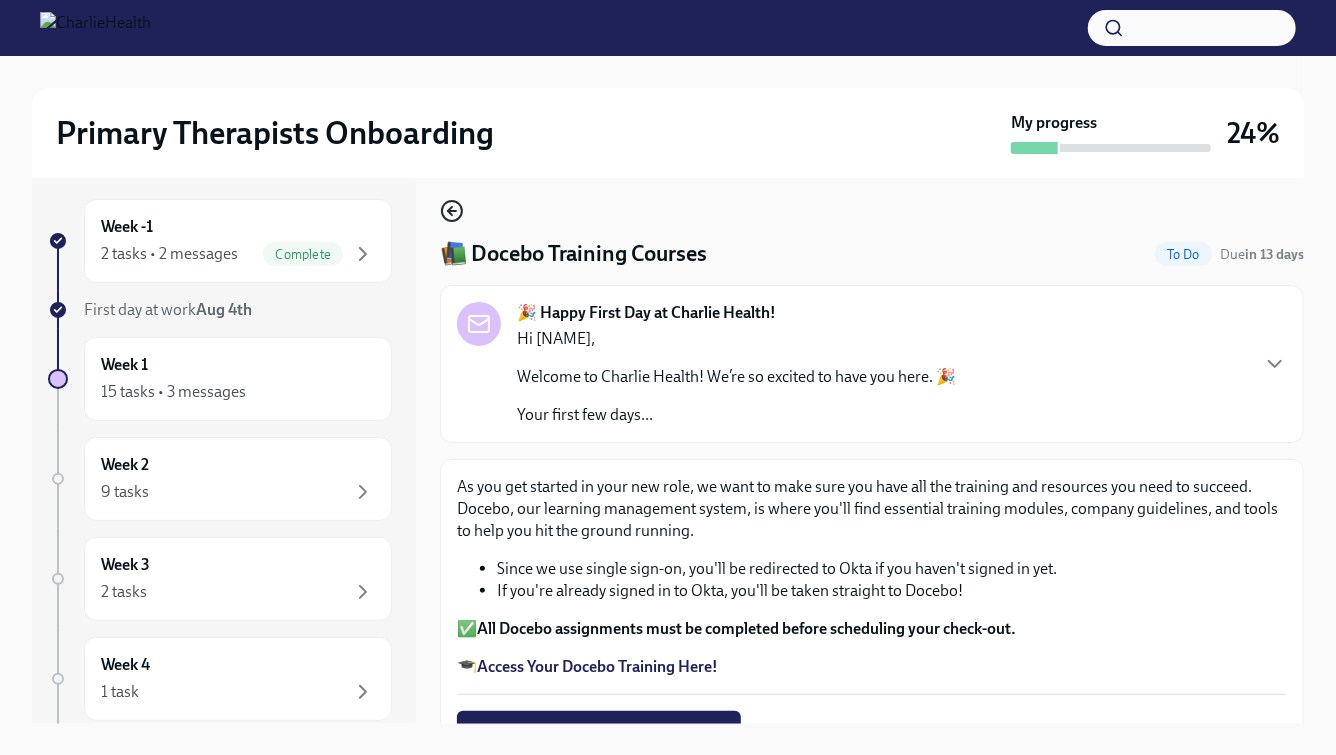 click 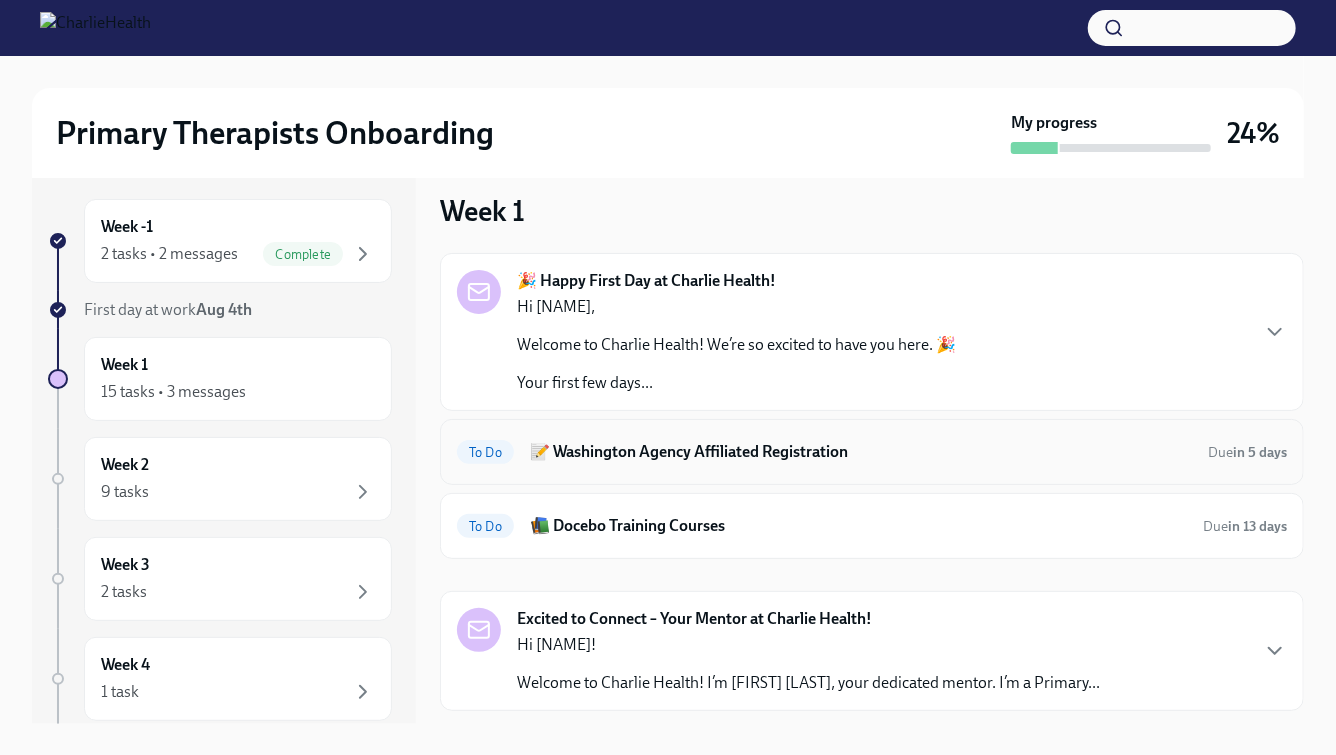 scroll, scrollTop: 8, scrollLeft: 0, axis: vertical 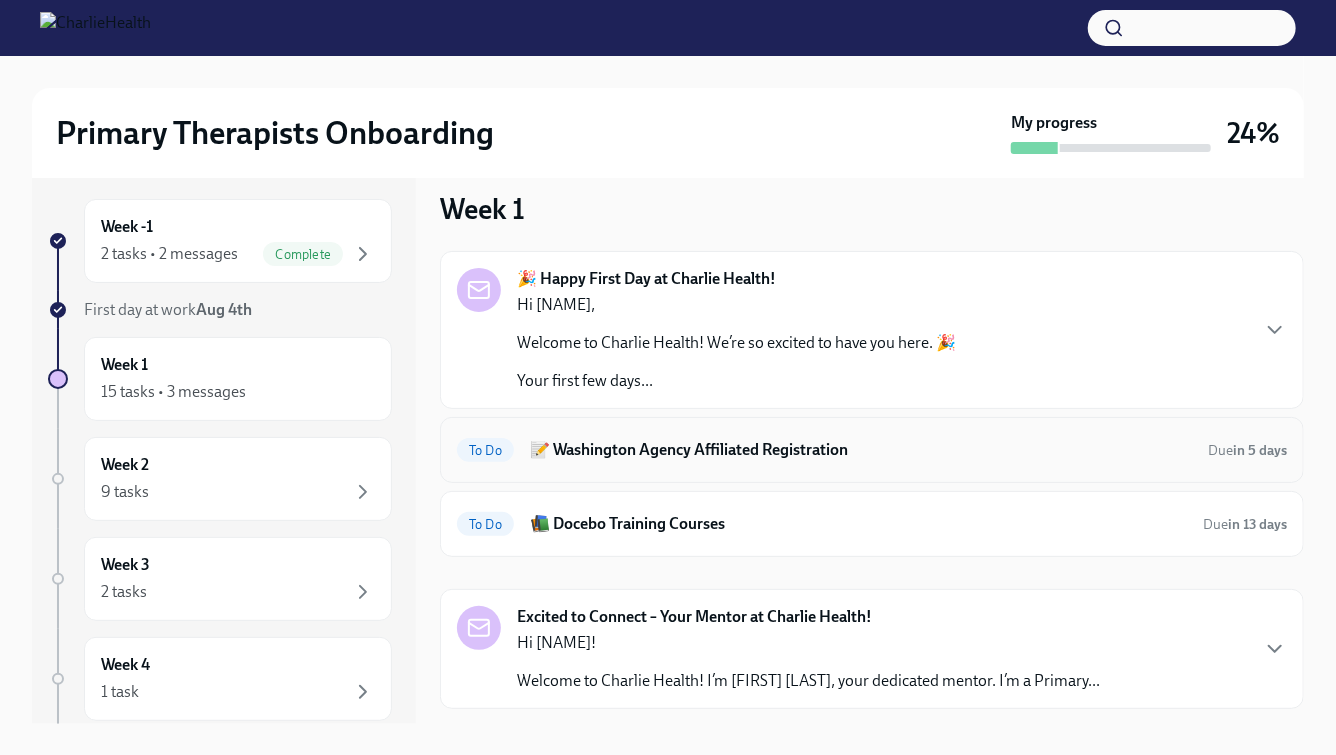 click on "To Do" at bounding box center (485, 450) 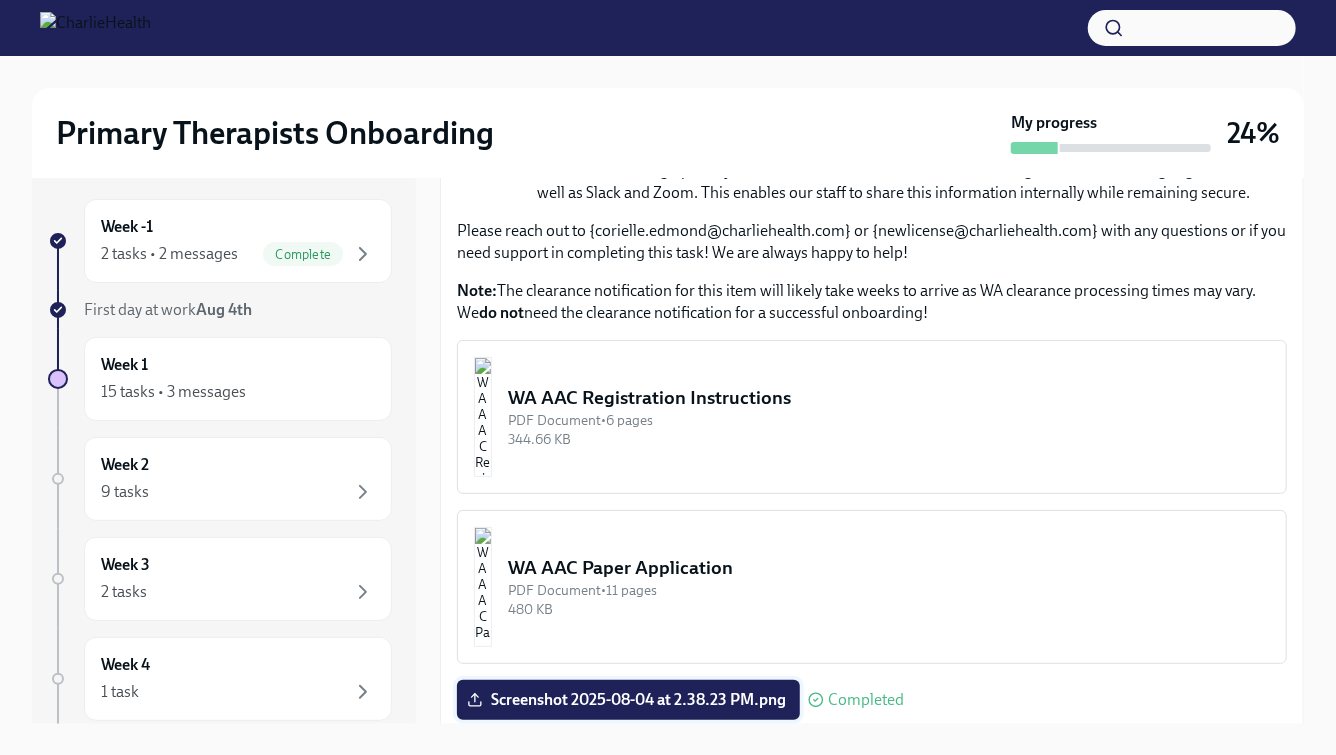 scroll, scrollTop: 821, scrollLeft: 0, axis: vertical 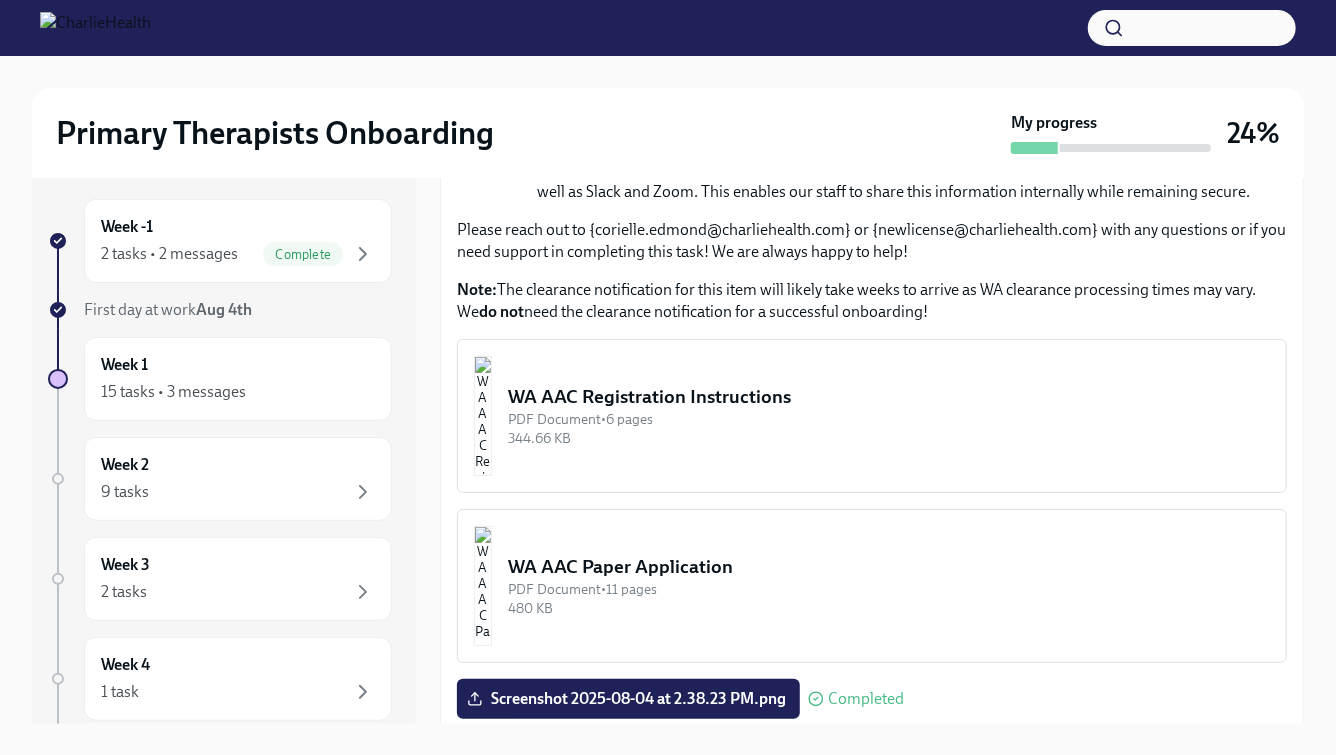 click on "WA AAC Paper Application" at bounding box center (889, 567) 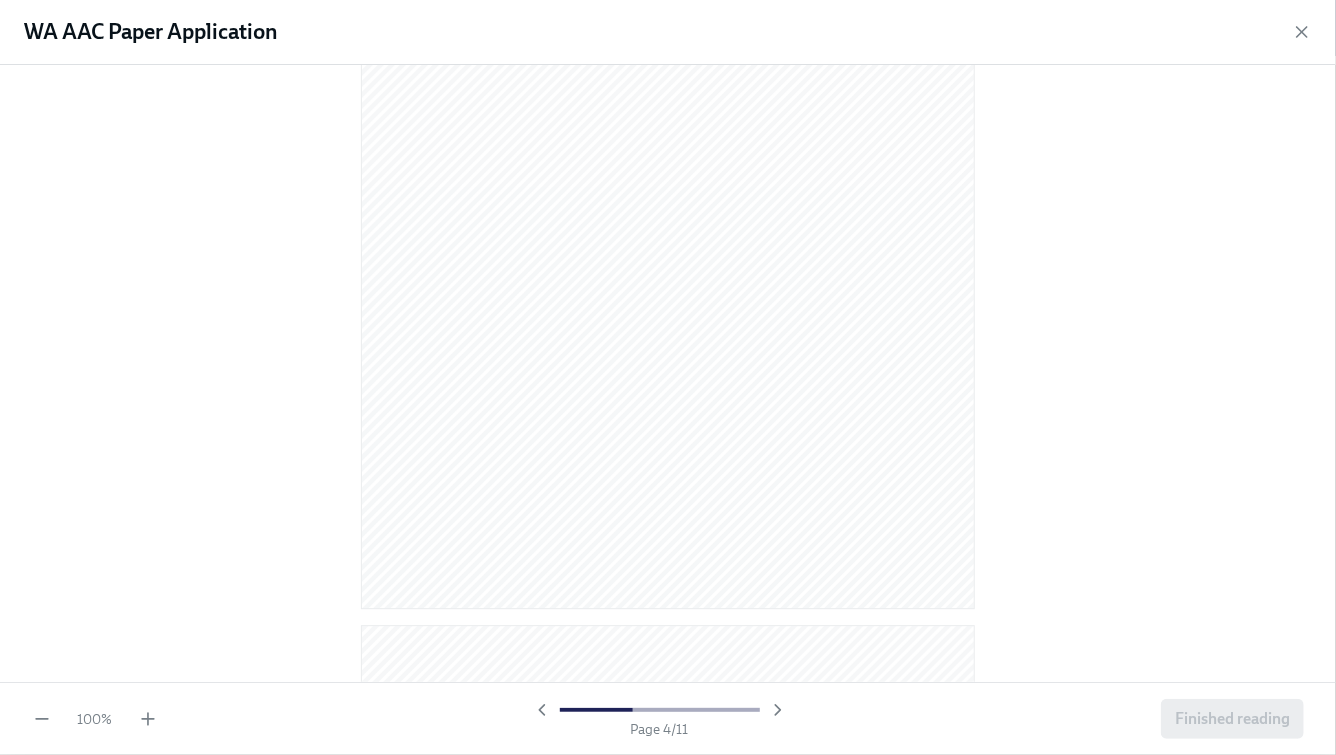 scroll, scrollTop: 2245, scrollLeft: 0, axis: vertical 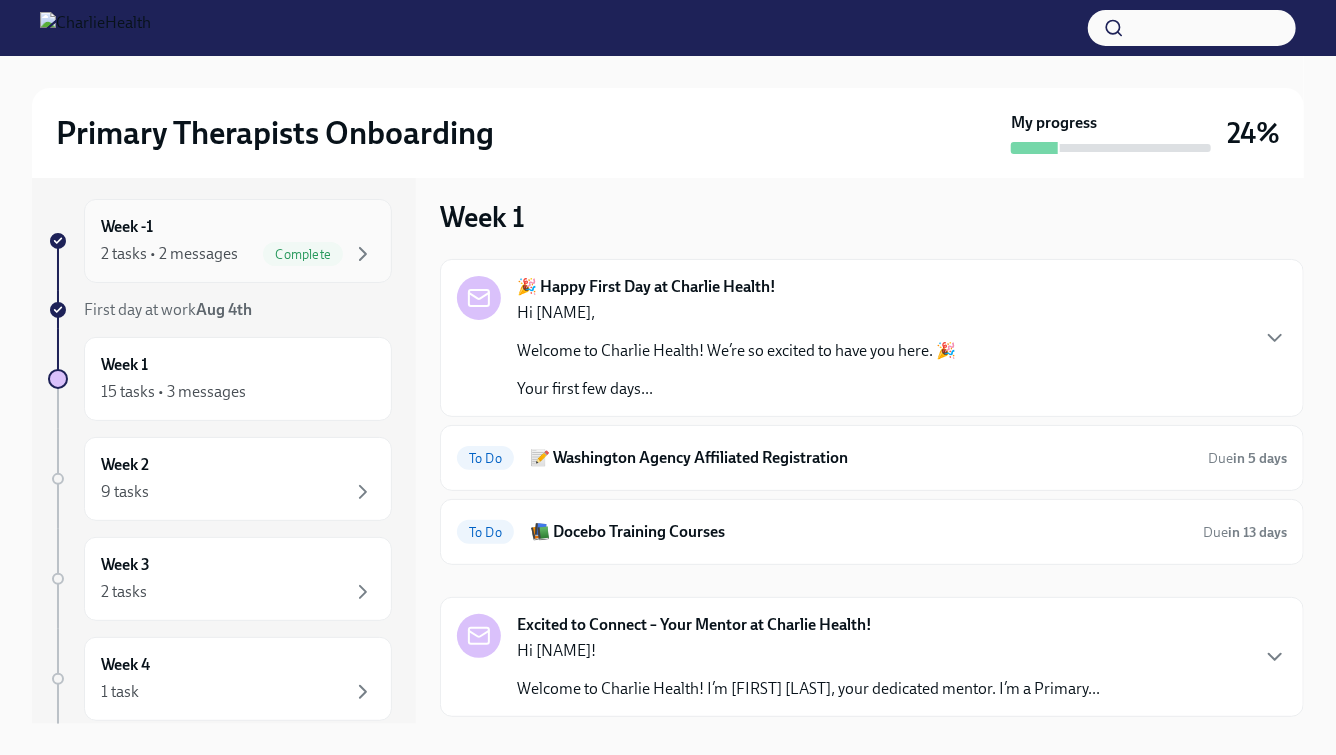click on "2 tasks • 2 messages Complete" at bounding box center [238, 254] 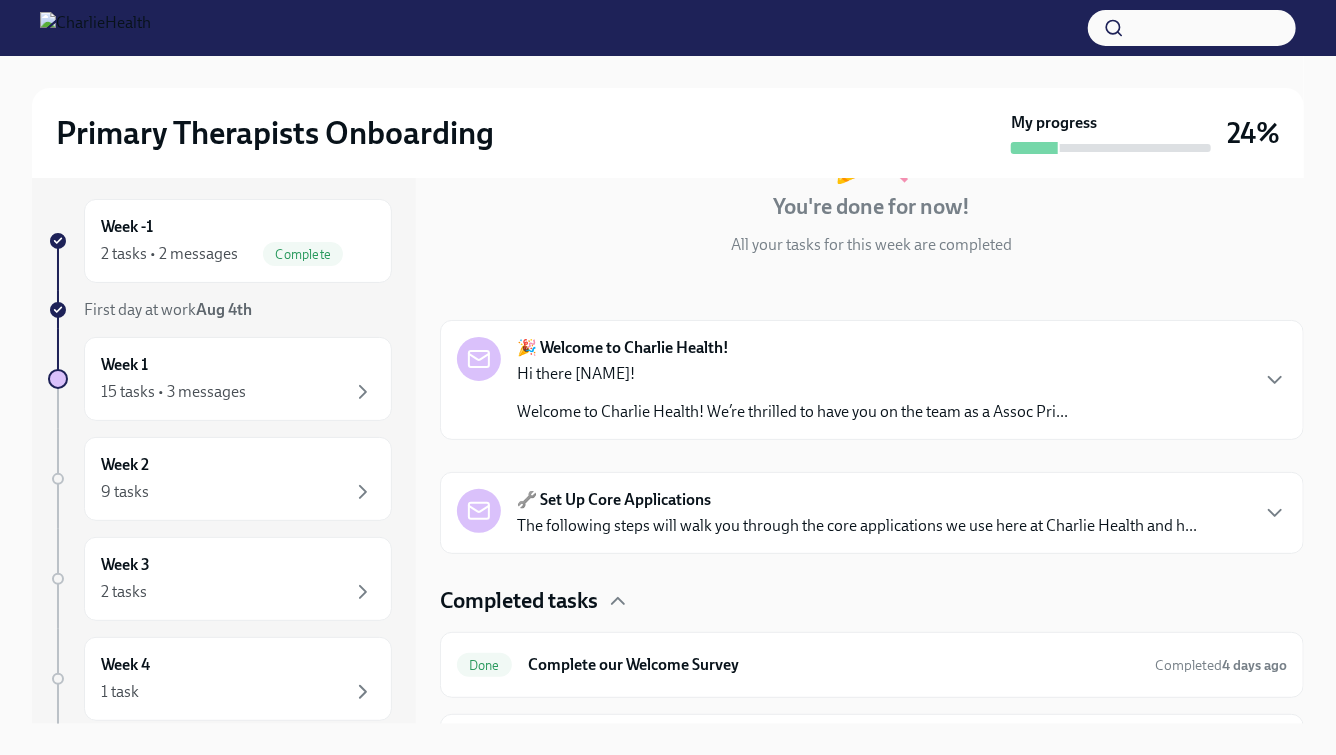 scroll, scrollTop: 231, scrollLeft: 0, axis: vertical 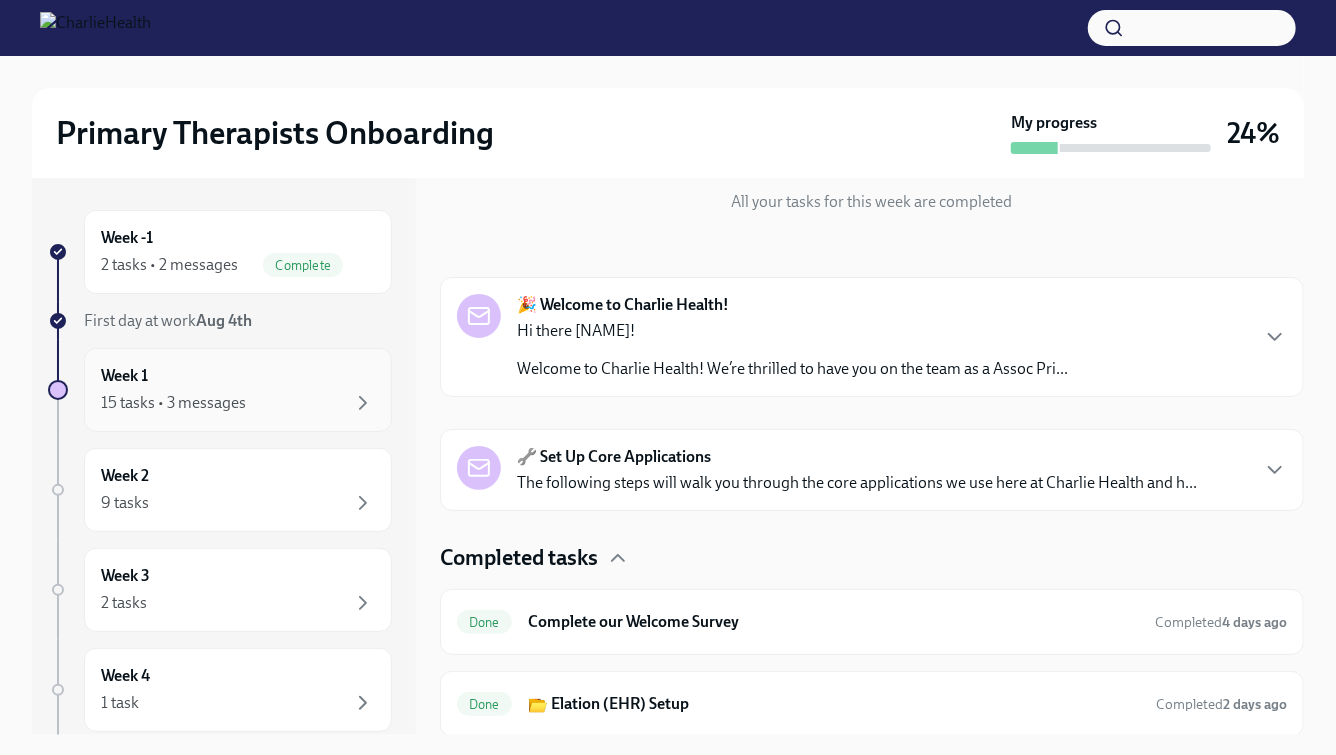click on "Week 1 15 tasks • 3 messages" at bounding box center (238, 390) 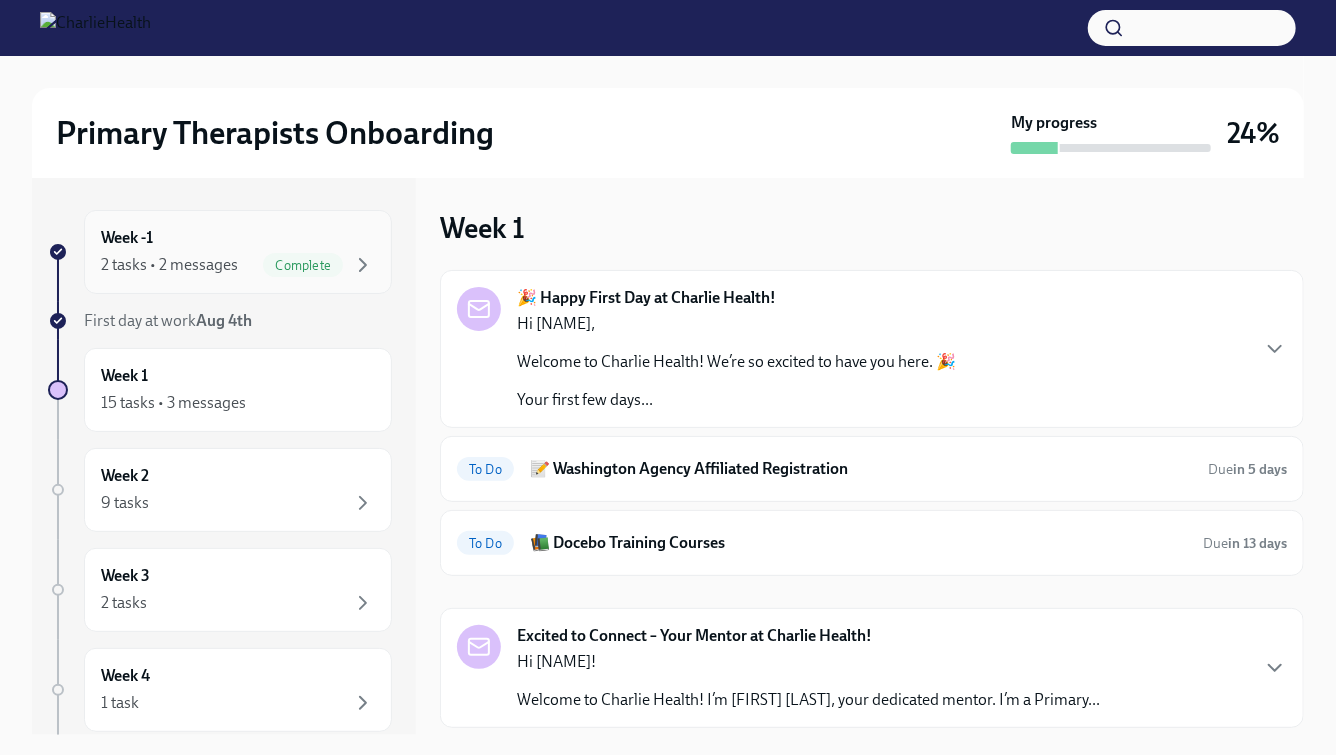 click on "Week -1 2 tasks • 2 messages Complete" at bounding box center (238, 252) 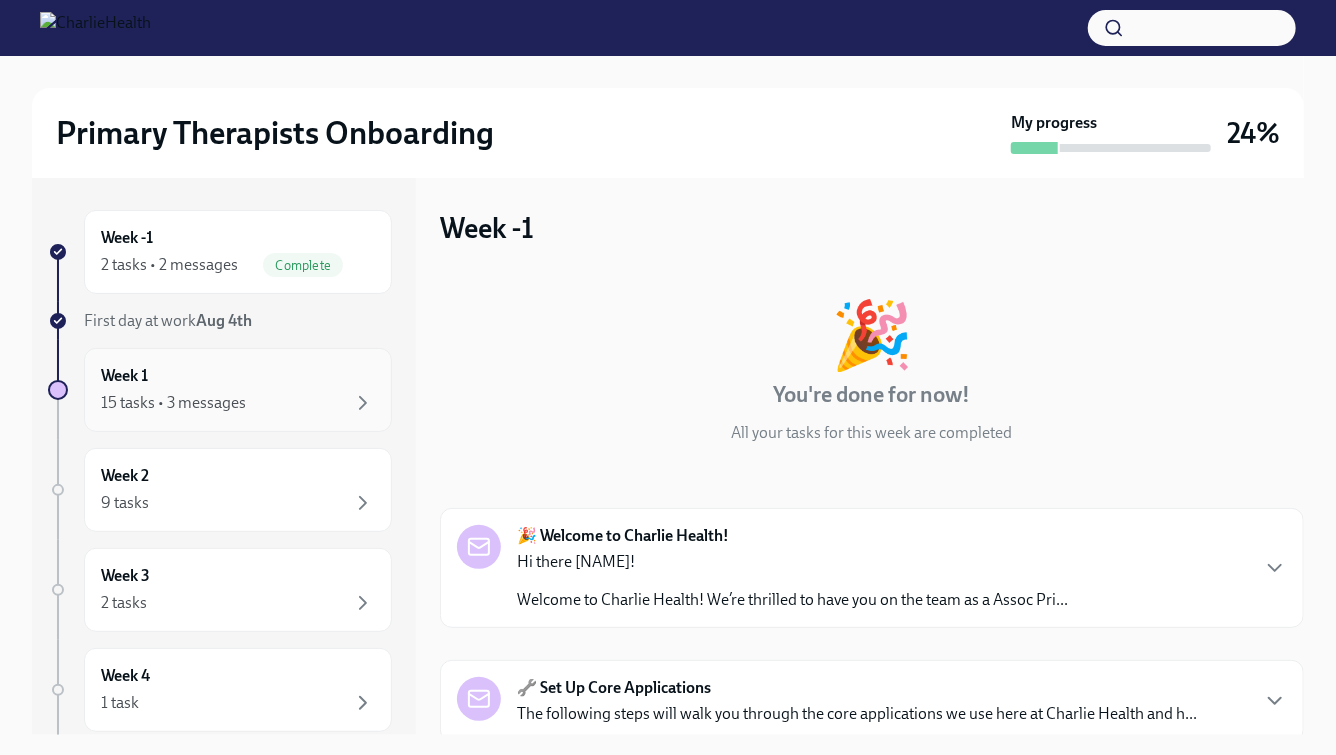 click on "Week 1 15 tasks • 3 messages" at bounding box center (238, 390) 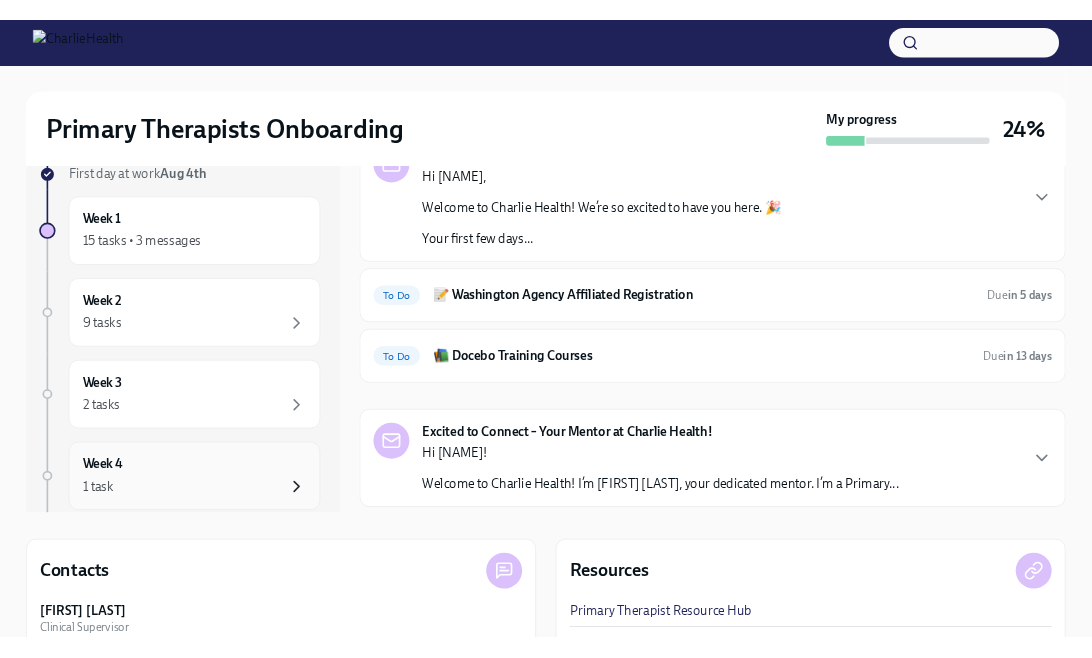 scroll, scrollTop: 138, scrollLeft: 0, axis: vertical 